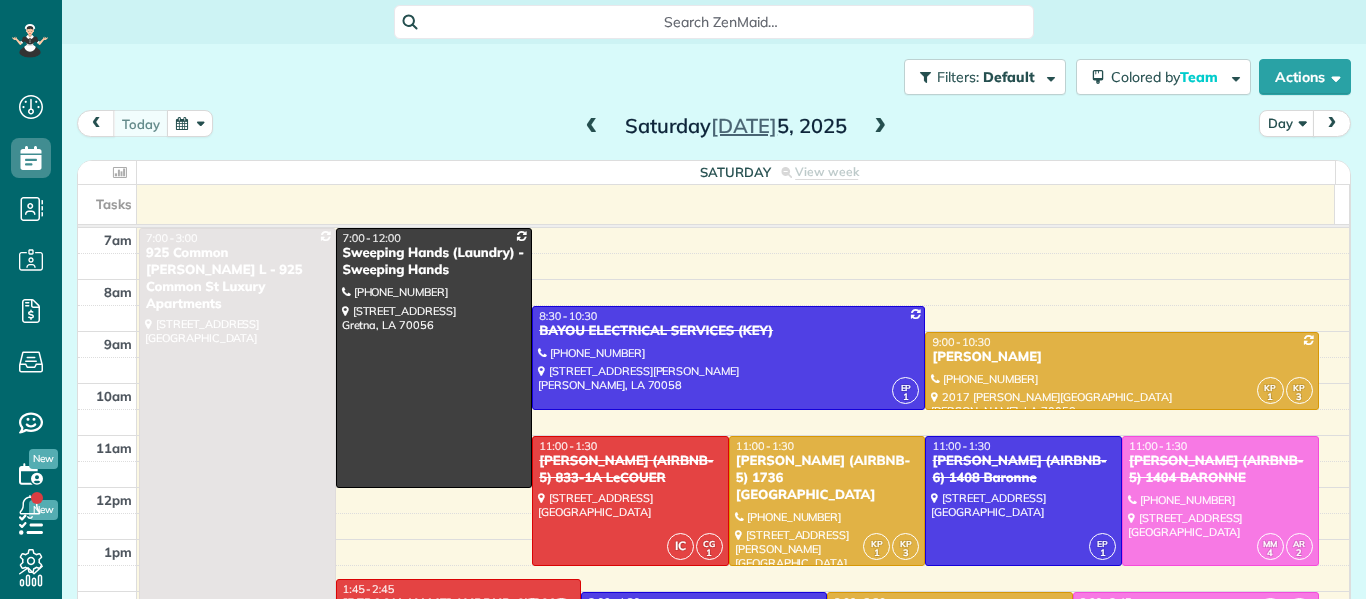 scroll, scrollTop: 0, scrollLeft: 0, axis: both 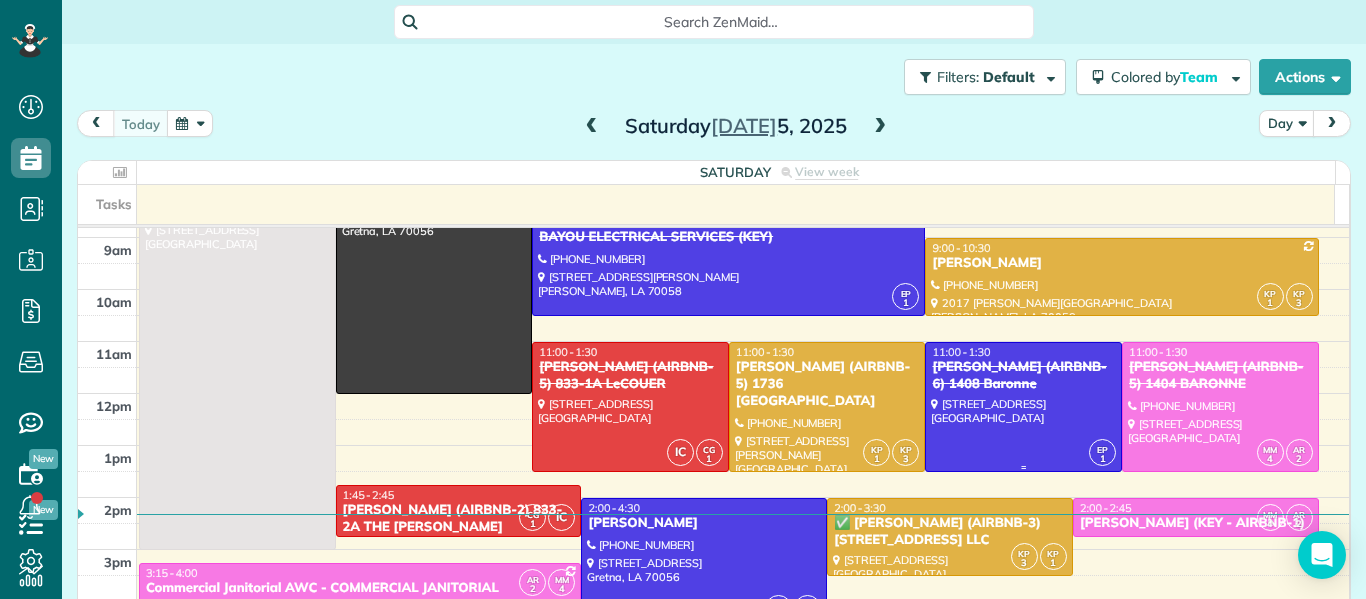 click at bounding box center [1023, 407] 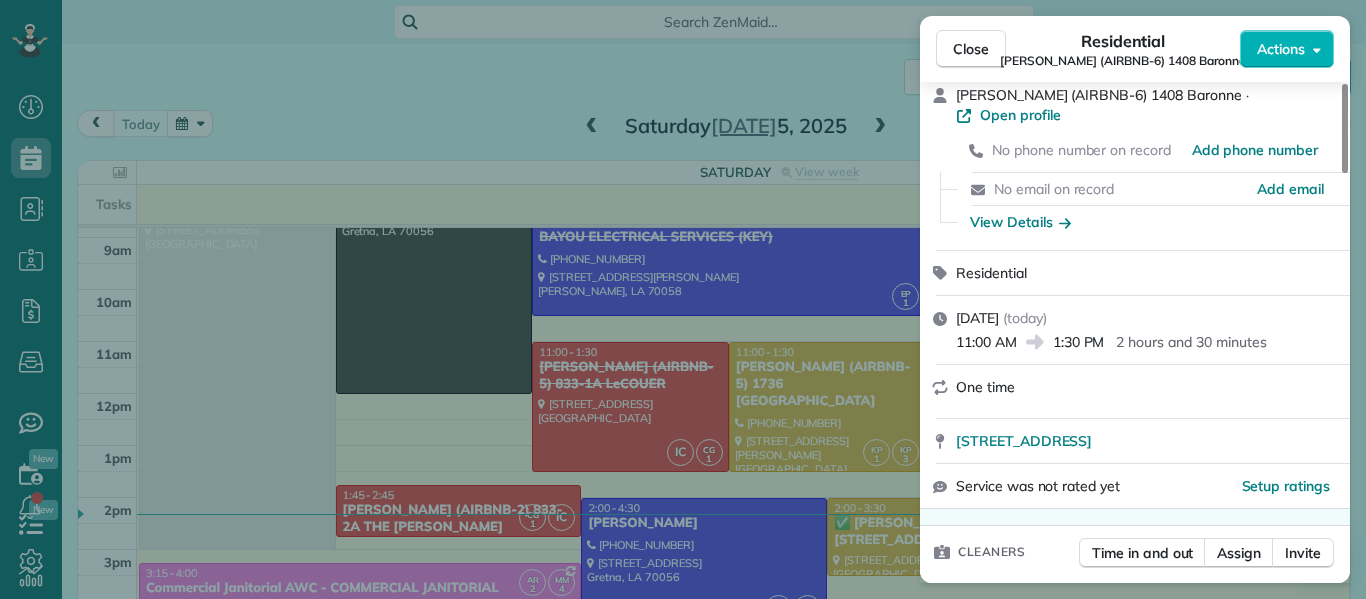 scroll, scrollTop: 45, scrollLeft: 0, axis: vertical 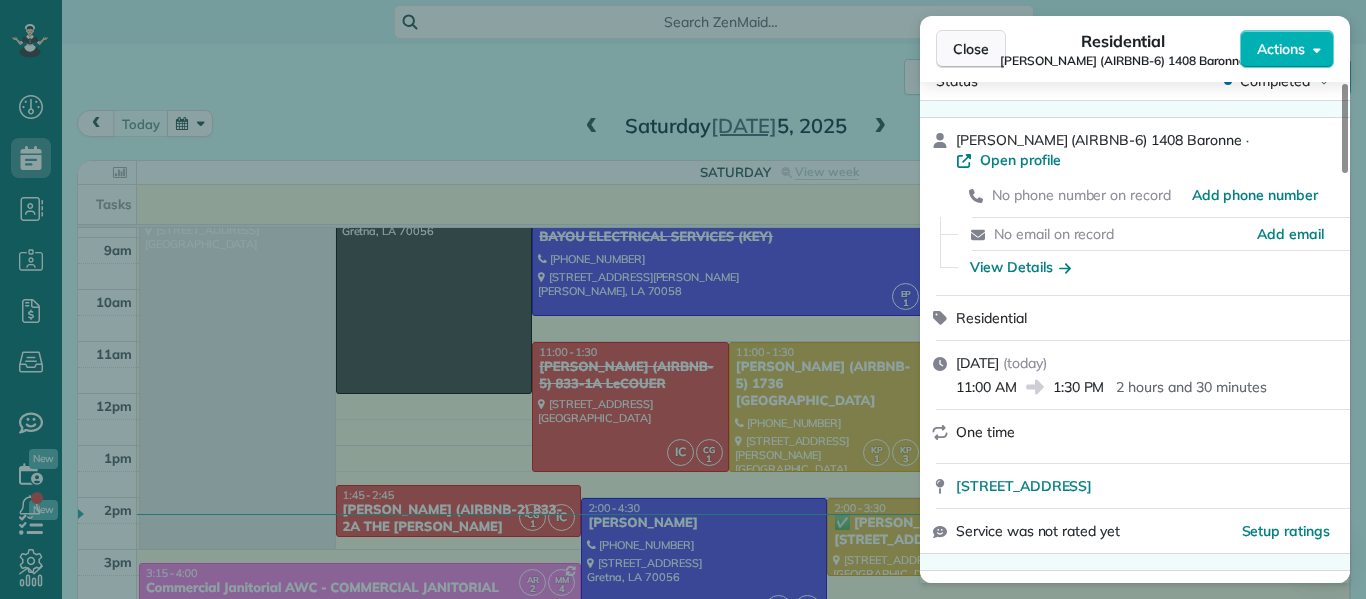 click on "Close" at bounding box center [971, 49] 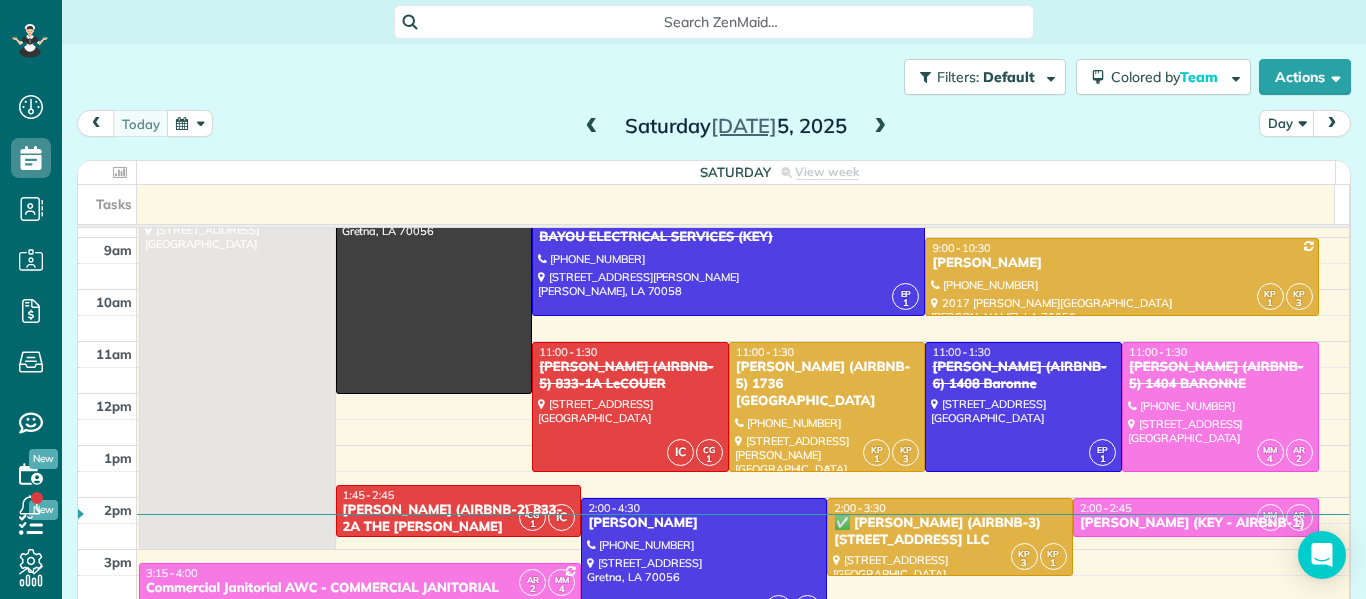 click on "[PERSON_NAME] (AIRBNB-5) 1736 [GEOGRAPHIC_DATA]" at bounding box center [827, 384] 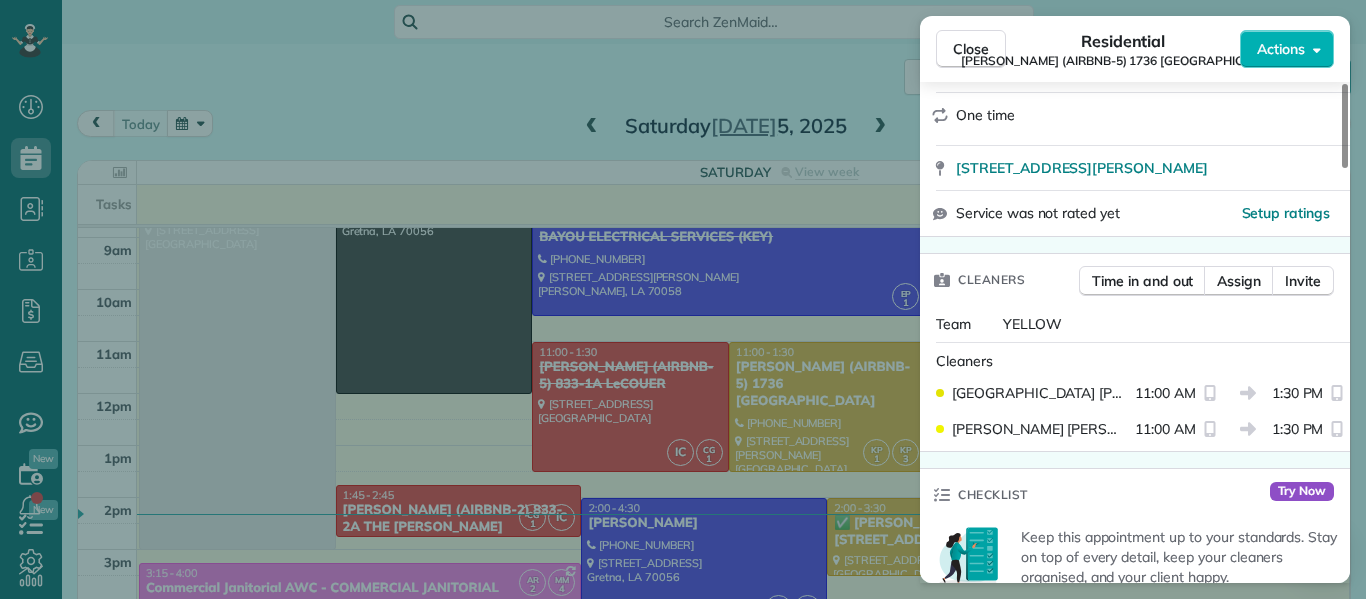 scroll, scrollTop: 441, scrollLeft: 0, axis: vertical 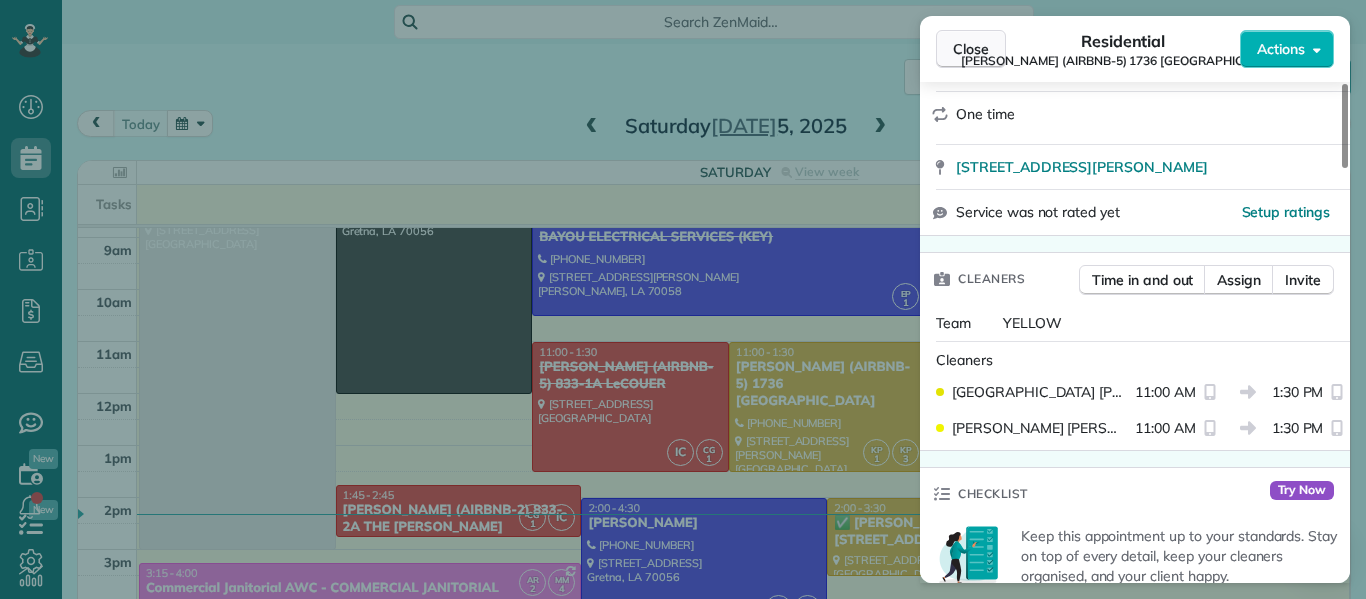 click on "Close" at bounding box center [971, 49] 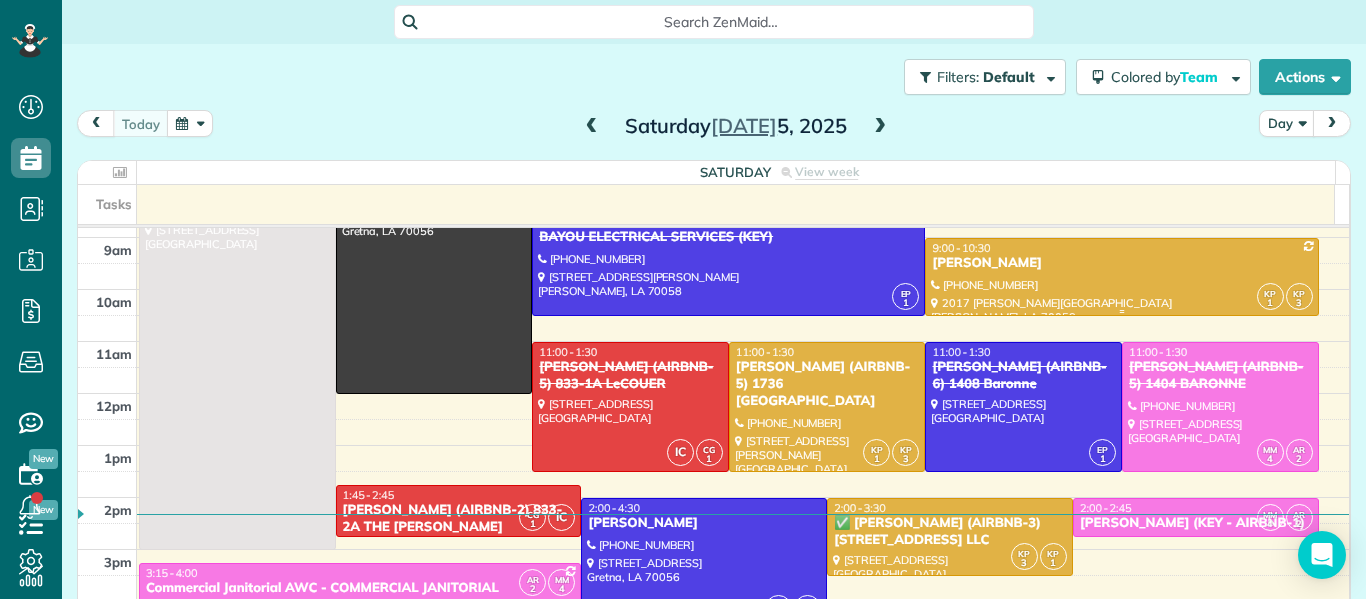 click on "[PERSON_NAME]" at bounding box center [1121, 263] 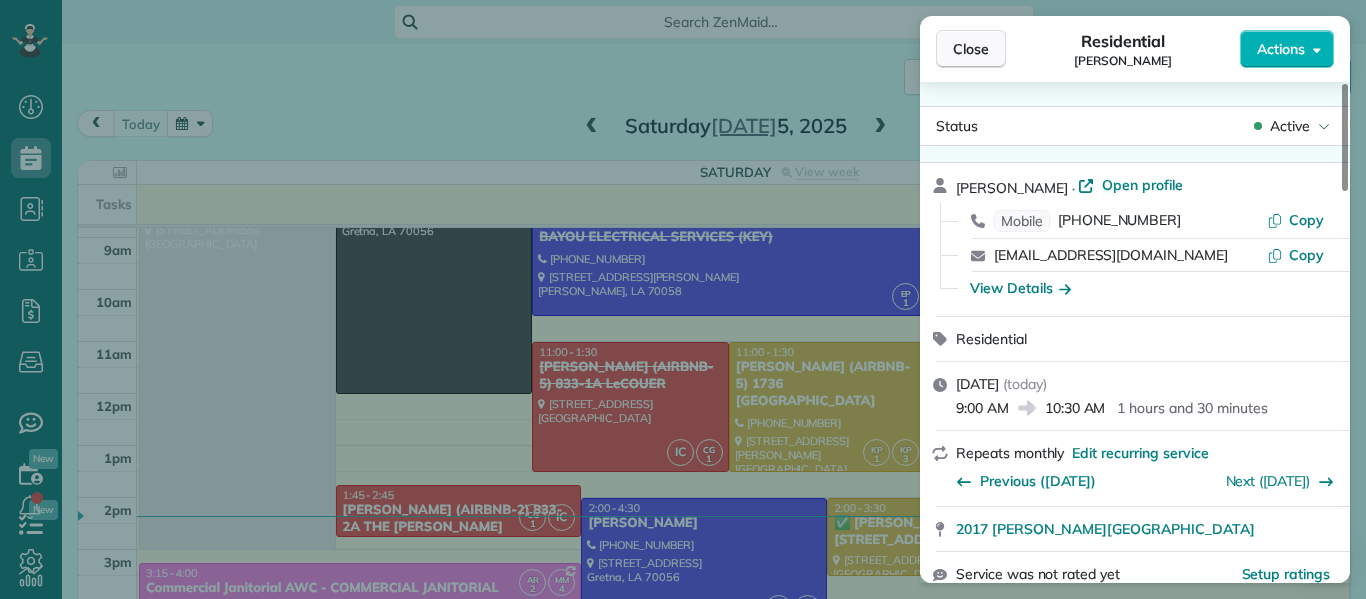 click on "Close" at bounding box center (971, 49) 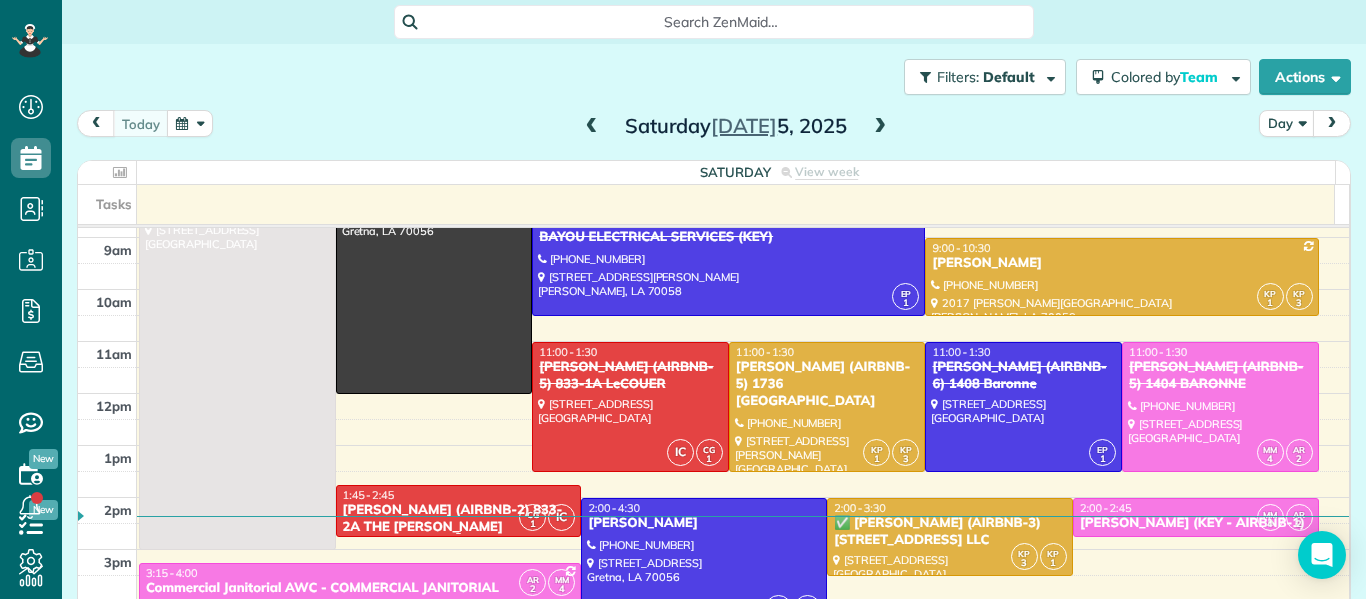 click on "1:45 - 2:45" at bounding box center (459, 495) 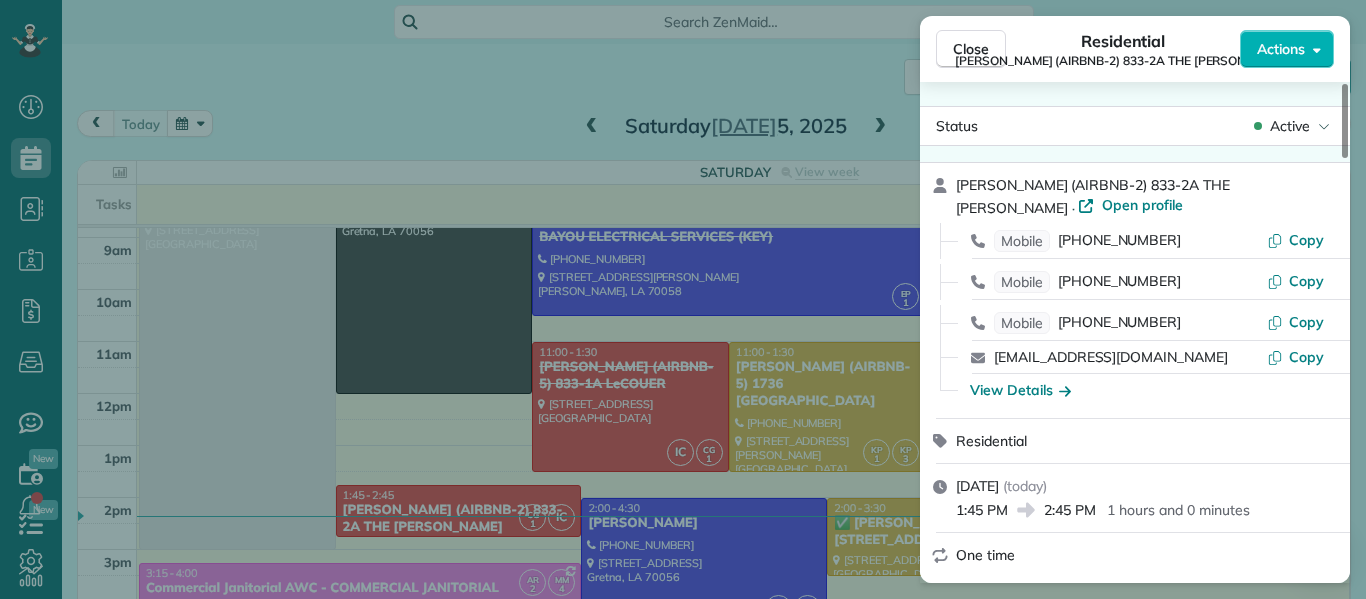scroll, scrollTop: 0, scrollLeft: 0, axis: both 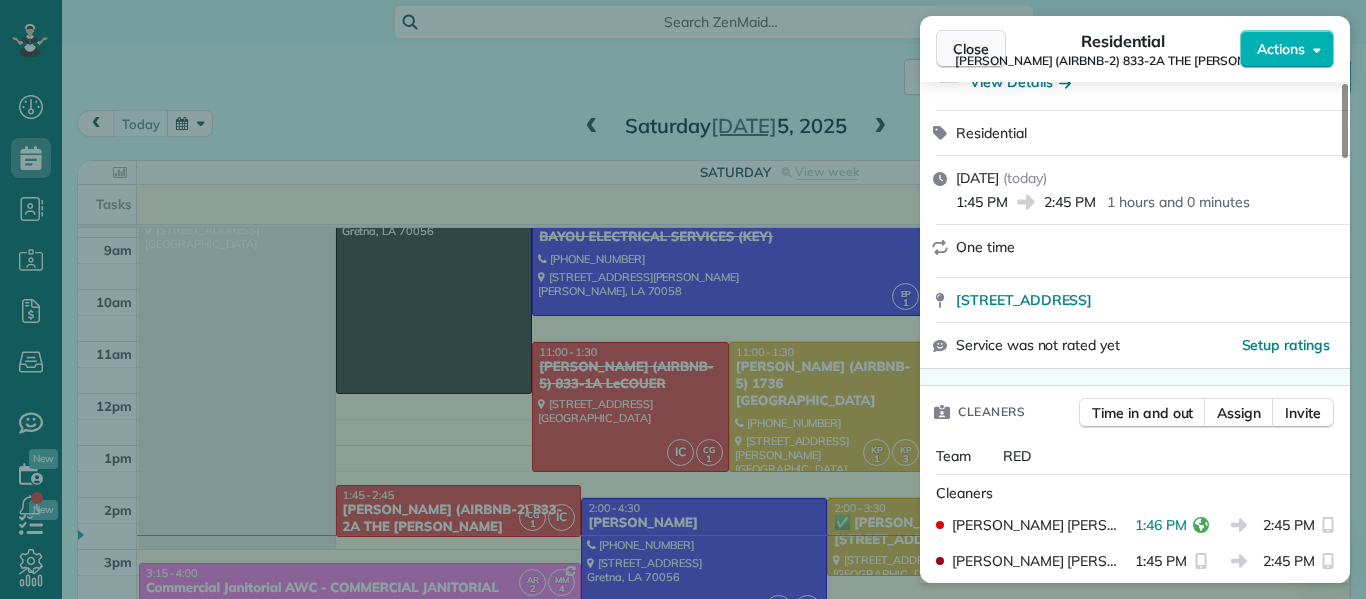 click on "Close" at bounding box center (971, 49) 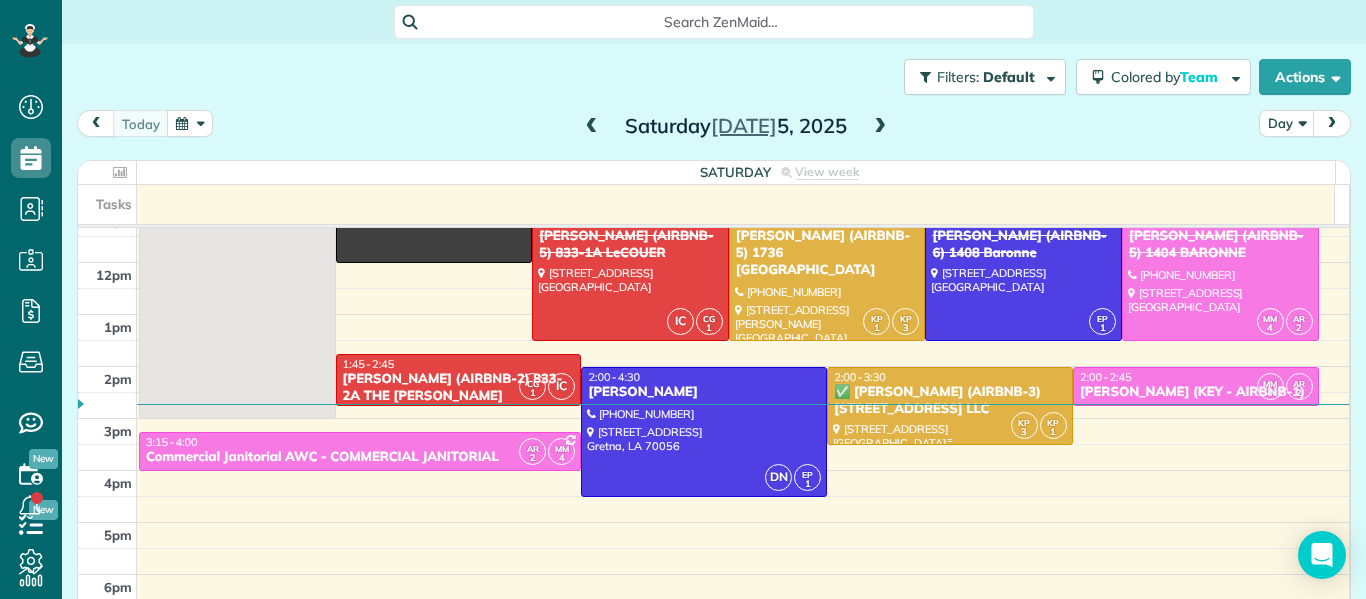 scroll, scrollTop: 226, scrollLeft: 0, axis: vertical 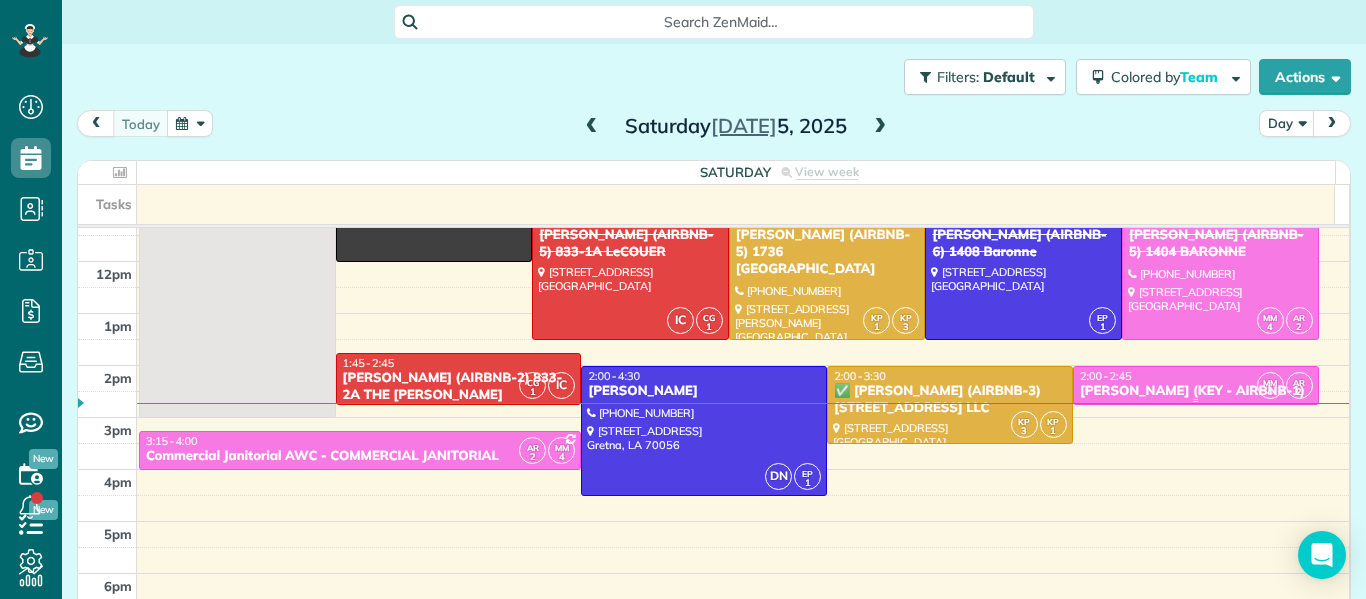 click on "[PERSON_NAME] (KEY - AIRBNB-1)" at bounding box center (1196, 391) 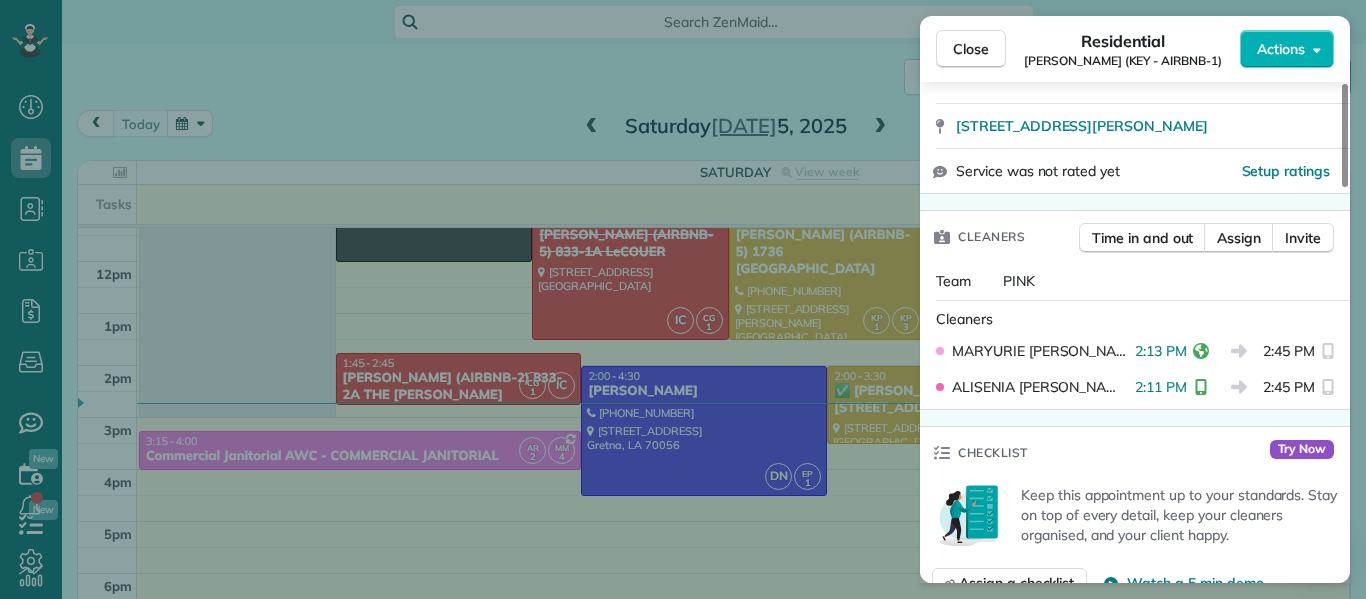 scroll, scrollTop: 382, scrollLeft: 0, axis: vertical 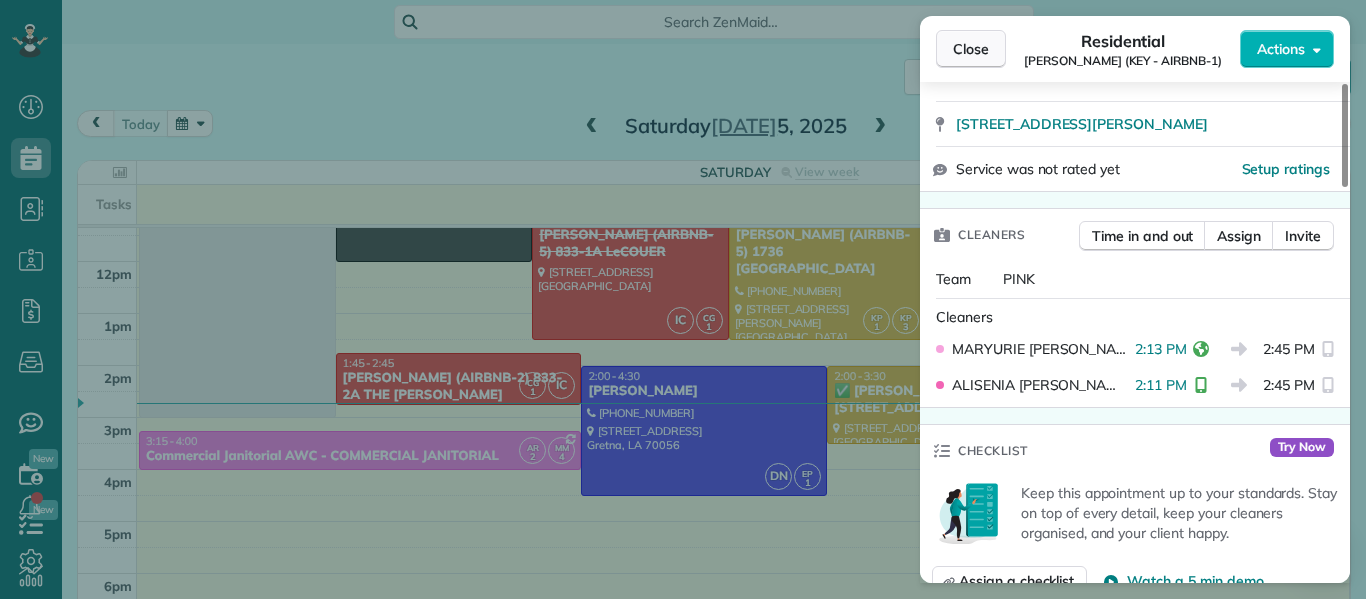click on "Close" at bounding box center (971, 49) 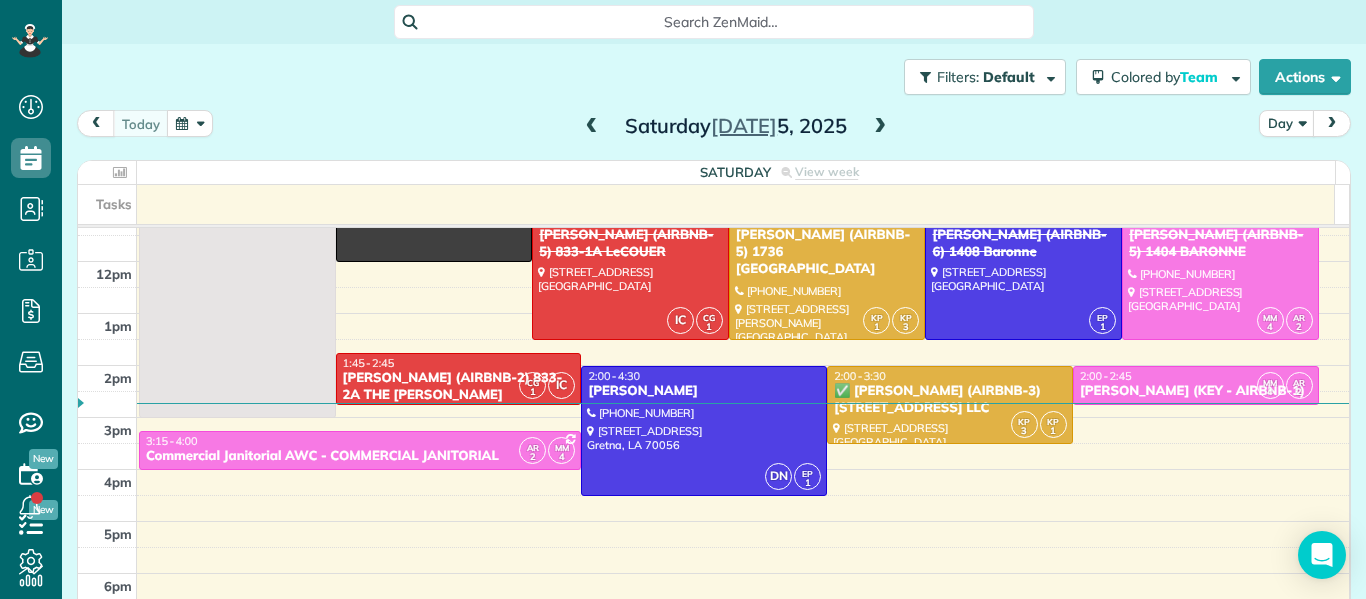 drag, startPoint x: 1108, startPoint y: 426, endPoint x: 1114, endPoint y: 437, distance: 12.529964 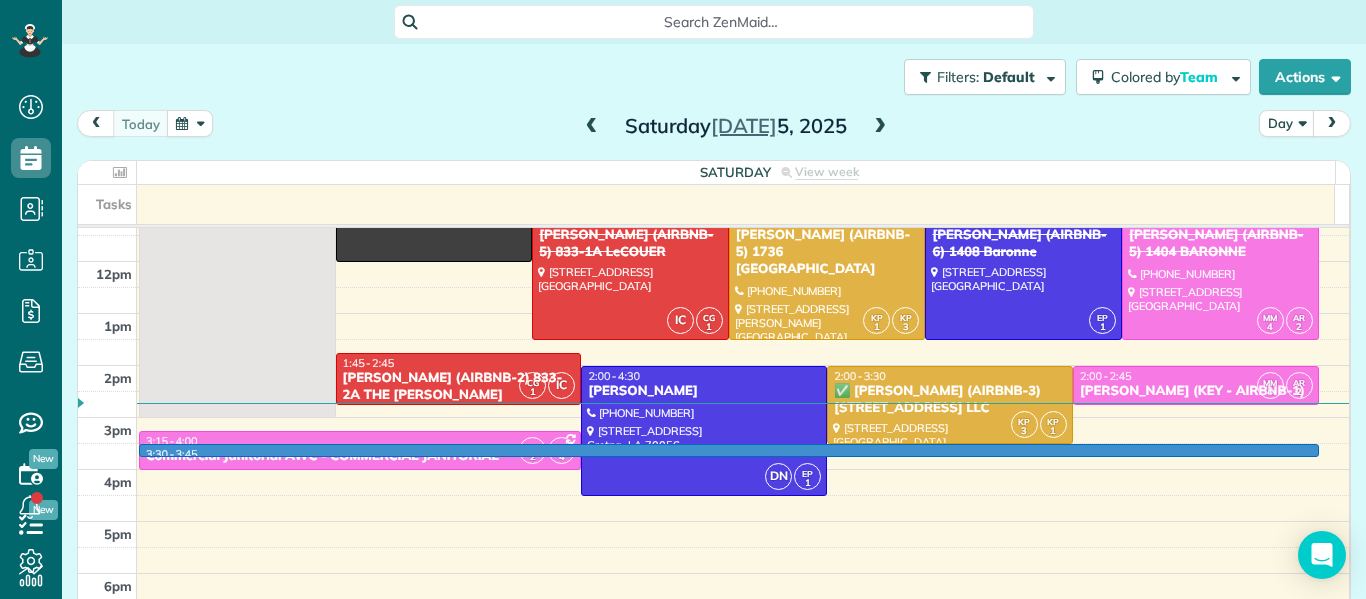 click on "7am 8am 9am 10am 11am 12pm 1pm 2pm 3pm 4pm 5pm 6pm 7pm 8pm 9pm 10pm 11pm 3:30 - 3:45 7:00 - 3:00 925 Common [PERSON_NAME] L - 925 Common St Luxury Apartments [STREET_ADDRESS] 7:00 - 12:00 Sweeping Hands (Laundry) - Sweeping Hands [PHONE_NUMBER] [STREET_ADDRESS] EP 1 8:30 - 10:30 BAYOU ELECTRICAL SERVICES (KEY) [PHONE_NUMBER] [STREET_ADDRESS][PERSON_NAME] KP 1 KP 3 9:00 - 10:30 [PERSON_NAME] [PHONE_NUMBER] 2017 [PERSON_NAME][GEOGRAPHIC_DATA] IC CG 1 11:00 - 1:30 [PERSON_NAME] (AIRBNB-5) 833-1A LeCOUER [STREET_ADDRESS] KP 1 KP 3 11:00 - 1:30 [PERSON_NAME] (AIRBNB-5) 1736 [GEOGRAPHIC_DATA] [PHONE_NUMBER] [STREET_ADDRESS][PERSON_NAME] EP 1 11:00 - 1:30 [PERSON_NAME] (AIRBNB-6) [STREET_ADDRESS] MM 4 AR 2 11:00 - 1:30 [PERSON_NAME] (AIRBNB-5) 1404 BARONNE [PHONE_NUMBER] [STREET_ADDRESS] CG 1 IC 1:45 - 2:45 [PERSON_NAME] (AIRBNB-2) 833-2A THE [PERSON_NAME] [PHONE_NUMBER] [STREET_ADDRESS] DN EP 1 2:00 - 4:30" at bounding box center [713, 443] 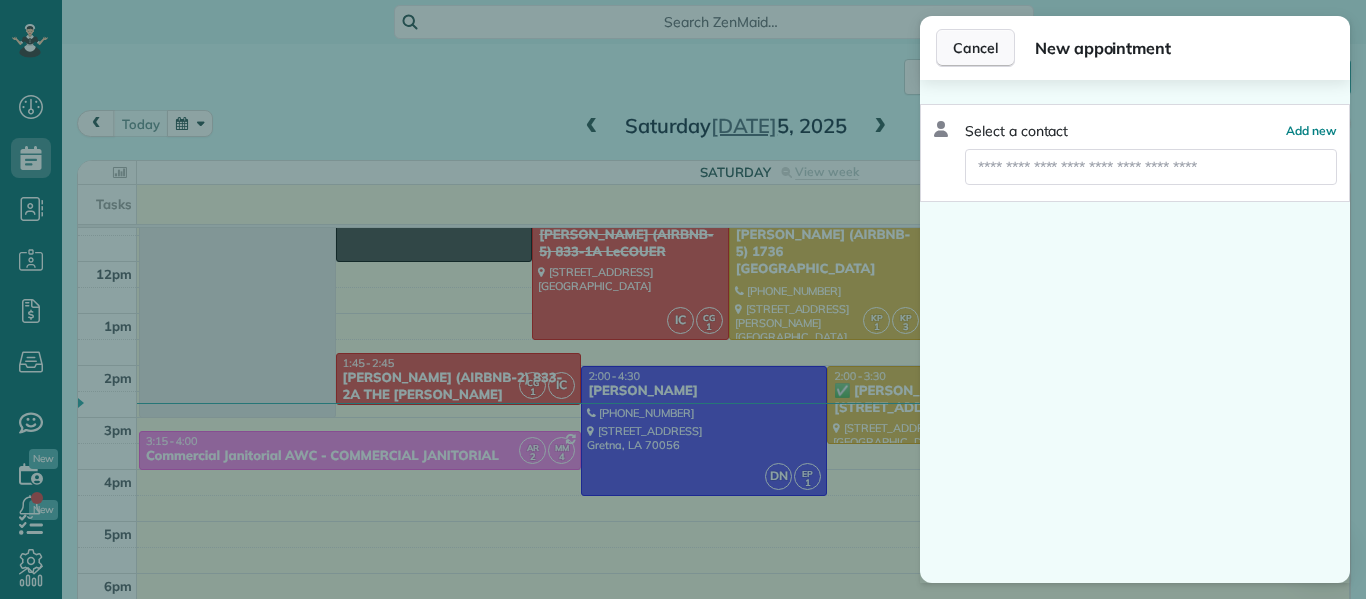 click on "Cancel" at bounding box center (975, 48) 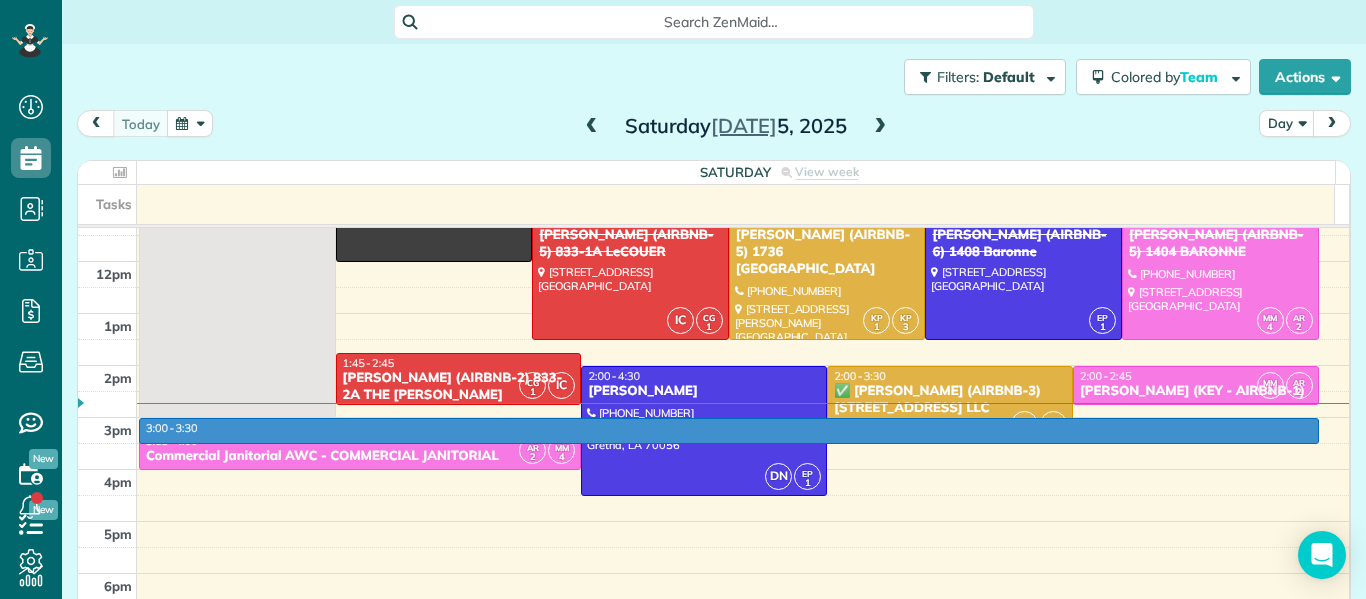 drag, startPoint x: 1097, startPoint y: 419, endPoint x: 1105, endPoint y: 434, distance: 17 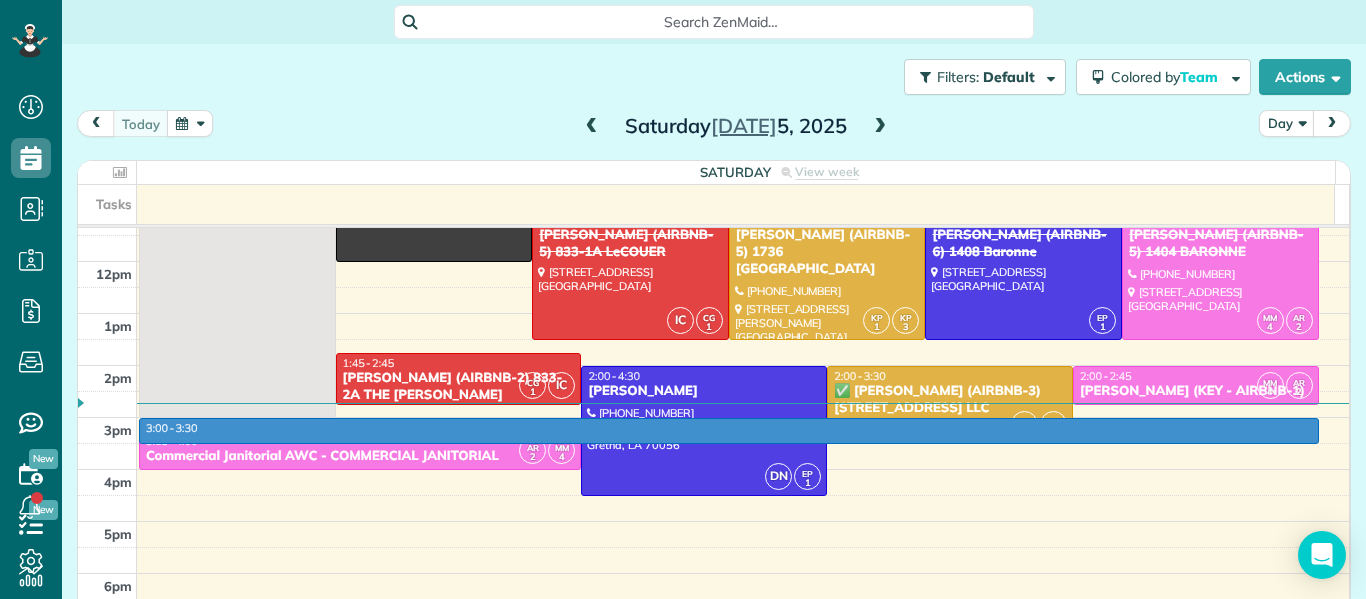 click on "7am 8am 9am 10am 11am 12pm 1pm 2pm 3pm 4pm 5pm 6pm 7pm 8pm 9pm 10pm 11pm 3:00 - 3:30 7:00 - 3:00 925 Common [PERSON_NAME] L - 925 Common St Luxury Apartments [STREET_ADDRESS] 7:00 - 12:00 Sweeping Hands (Laundry) - Sweeping Hands [PHONE_NUMBER] [STREET_ADDRESS] EP 1 8:30 - 10:30 BAYOU ELECTRICAL SERVICES (KEY) [PHONE_NUMBER] [STREET_ADDRESS][PERSON_NAME] KP 1 KP 3 9:00 - 10:30 [PERSON_NAME] [PHONE_NUMBER] 2017 [PERSON_NAME][GEOGRAPHIC_DATA] IC CG 1 11:00 - 1:30 [PERSON_NAME] (AIRBNB-5) 833-1A LeCOUER [STREET_ADDRESS] KP 1 KP 3 11:00 - 1:30 [PERSON_NAME] (AIRBNB-5) 1736 [GEOGRAPHIC_DATA] [PHONE_NUMBER] [STREET_ADDRESS][PERSON_NAME] EP 1 11:00 - 1:30 [PERSON_NAME] (AIRBNB-6) [STREET_ADDRESS] MM 4 AR 2 11:00 - 1:30 [PERSON_NAME] (AIRBNB-5) 1404 BARONNE [PHONE_NUMBER] [STREET_ADDRESS] CG 1 IC 1:45 - 2:45 [PERSON_NAME] (AIRBNB-2) 833-2A THE [PERSON_NAME] [PHONE_NUMBER] [STREET_ADDRESS] DN EP 1 2:00 - 4:30" at bounding box center [713, 443] 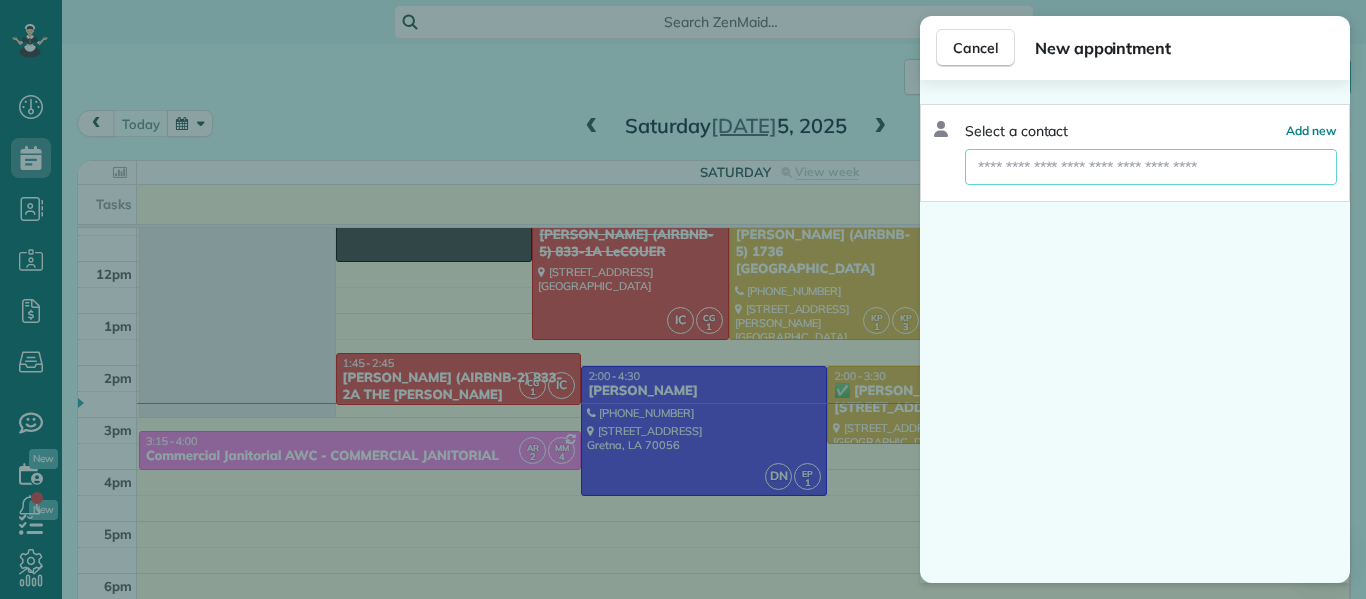 click at bounding box center [1151, 167] 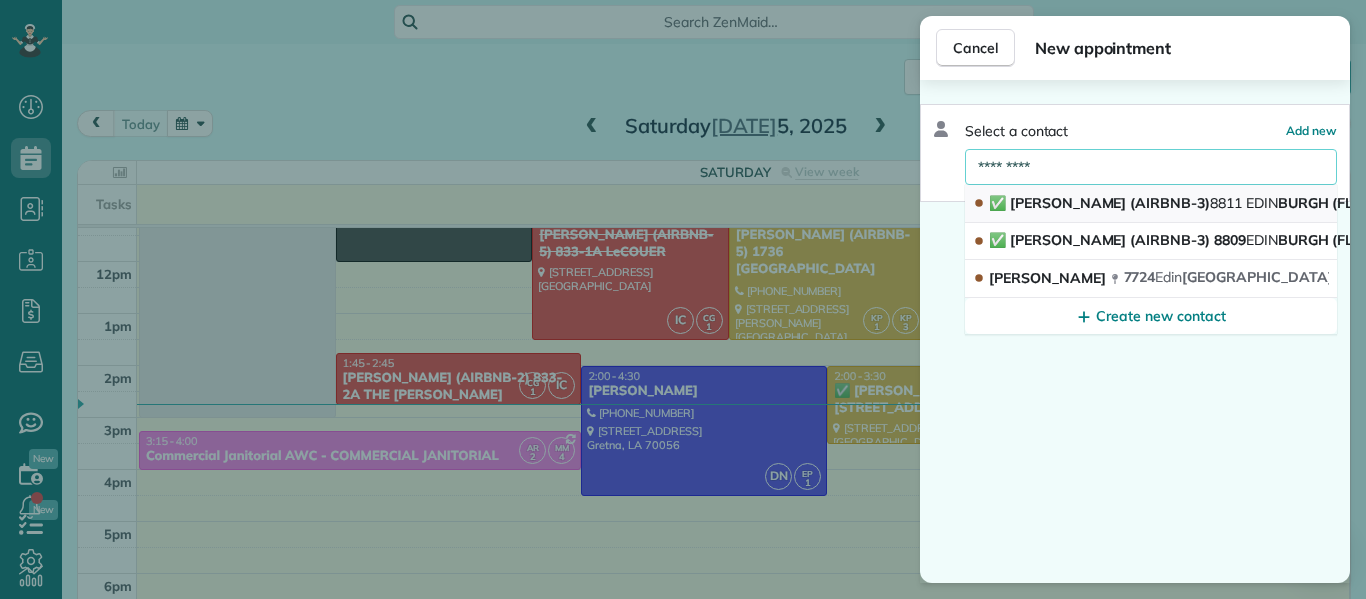 type on "*********" 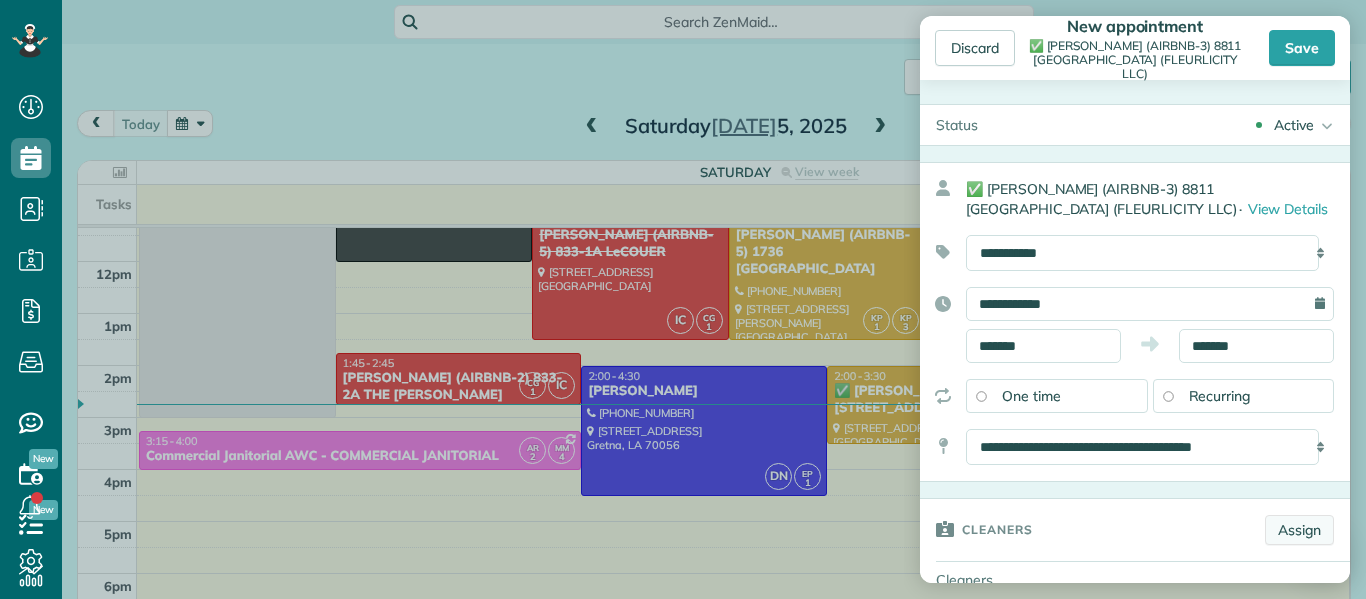 click on "Assign" at bounding box center (1299, 530) 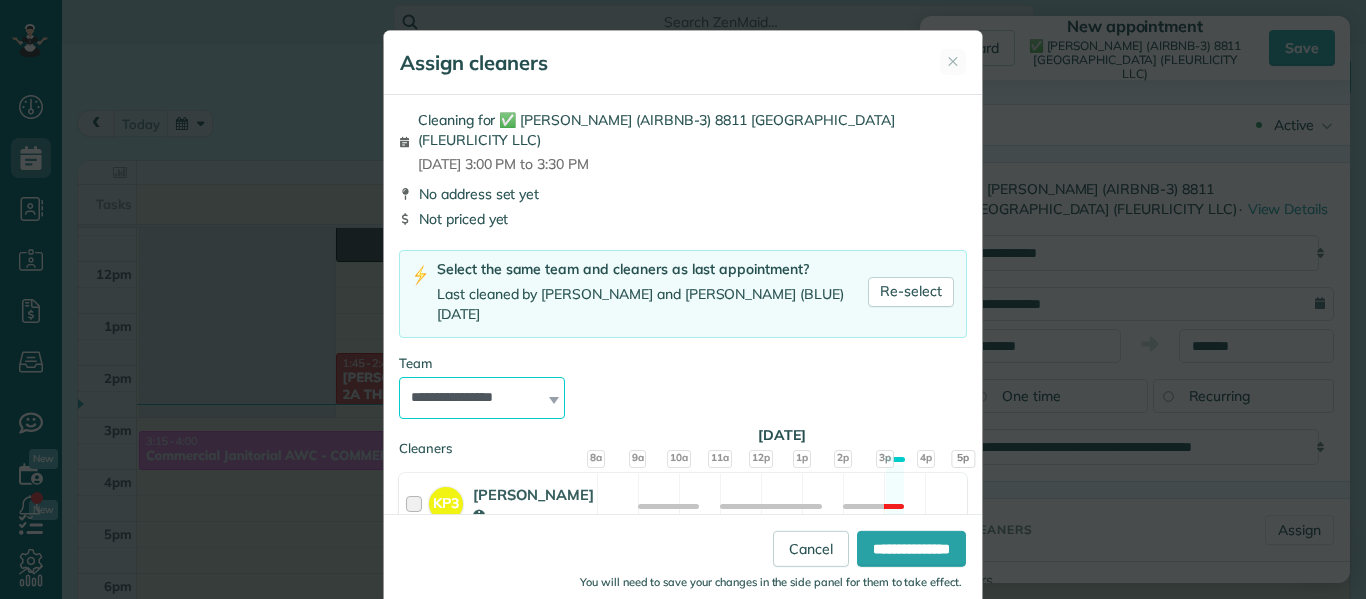 click on "**********" at bounding box center [482, 398] 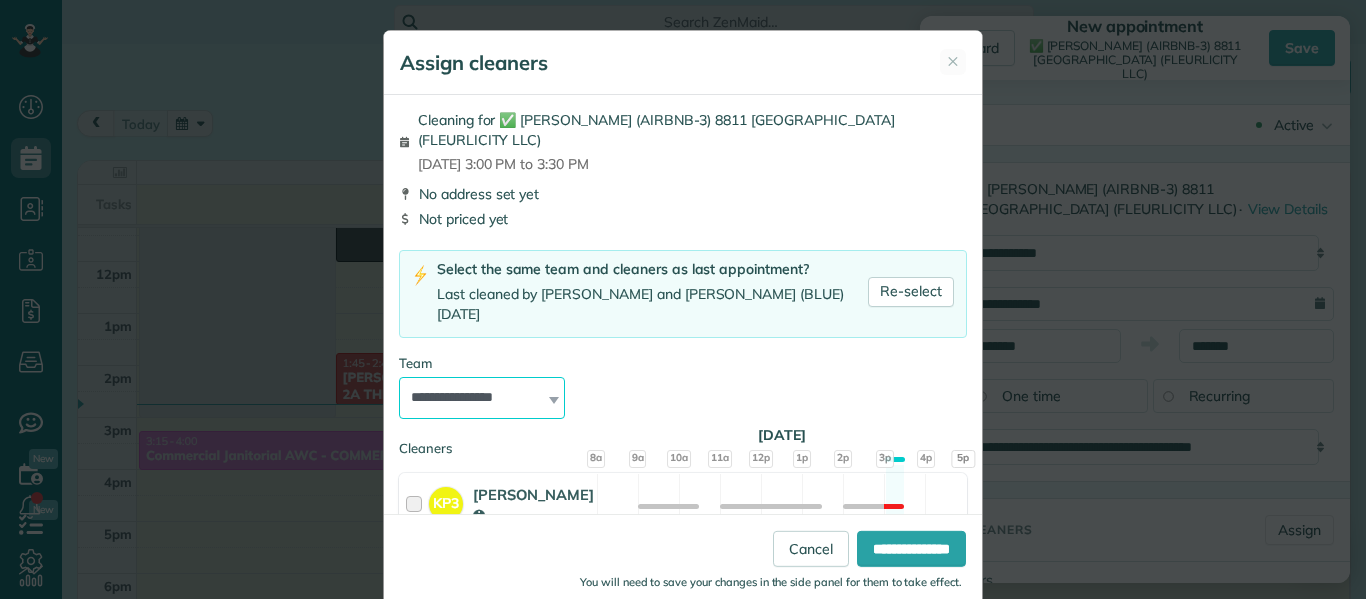 select on "*****" 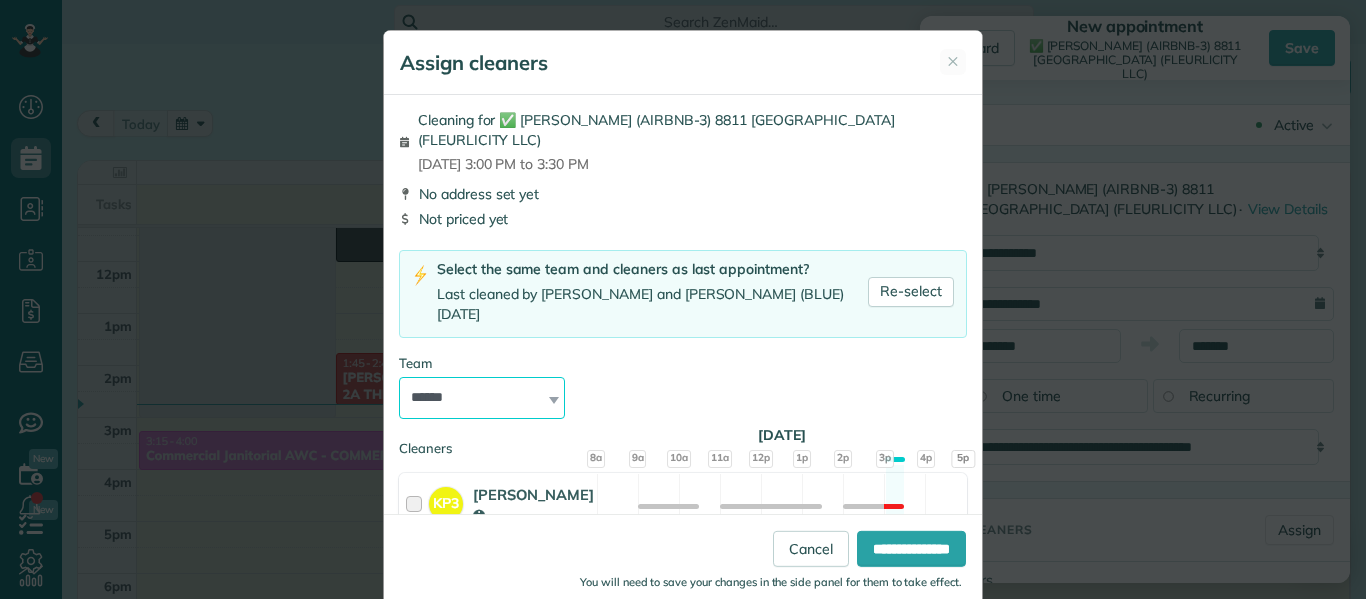 click on "**********" at bounding box center [482, 398] 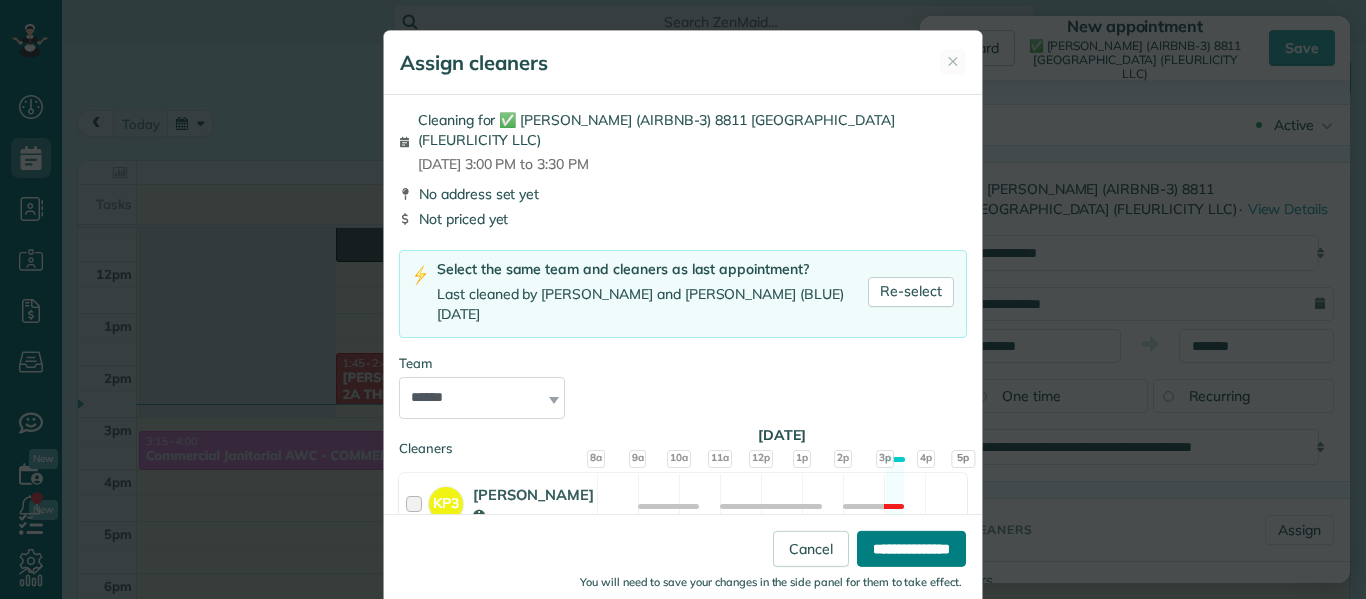 click on "**********" at bounding box center (911, 549) 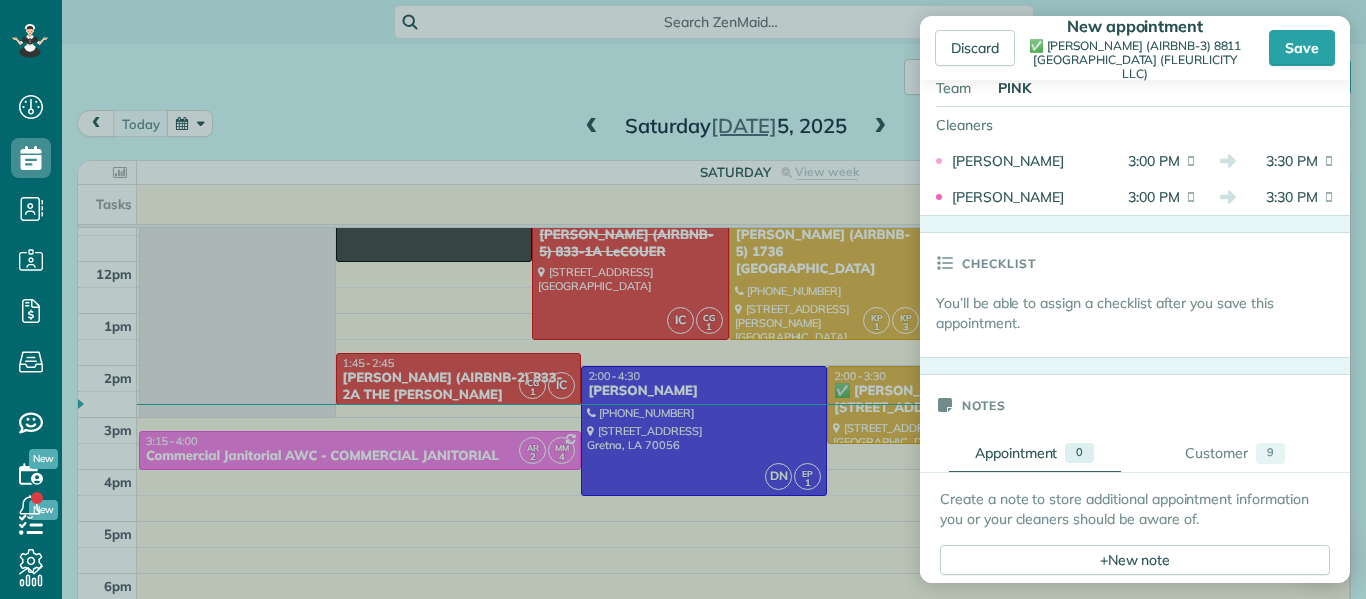 scroll, scrollTop: 492, scrollLeft: 0, axis: vertical 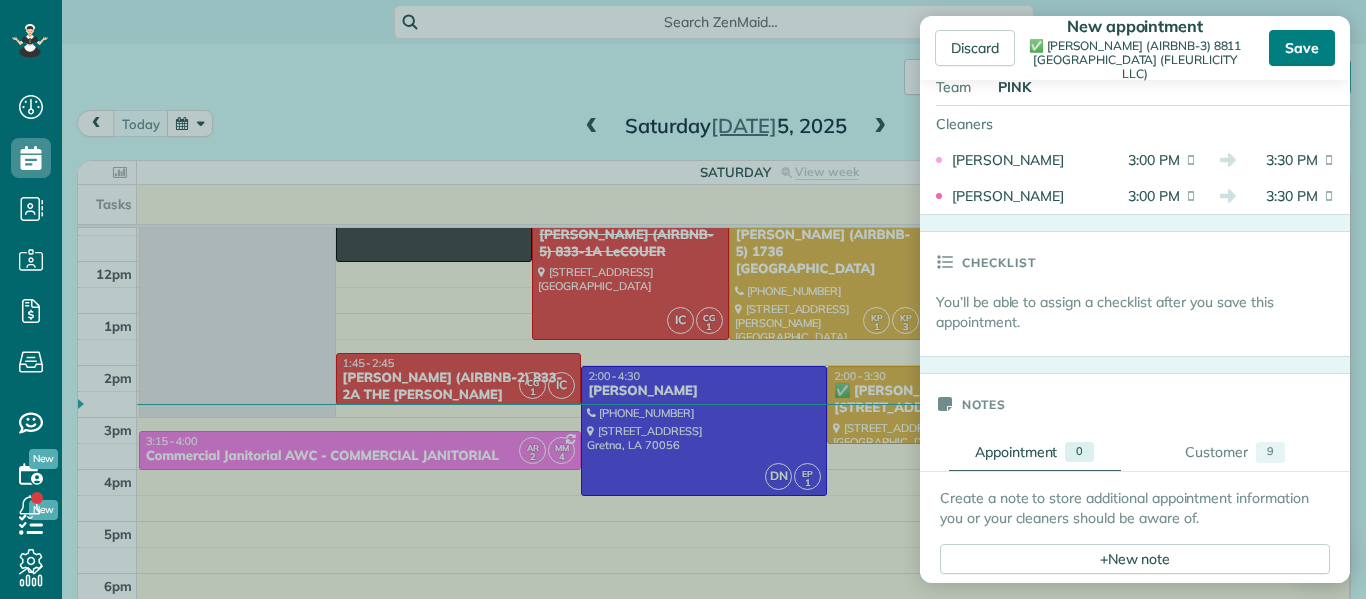 click on "Save" at bounding box center (1302, 48) 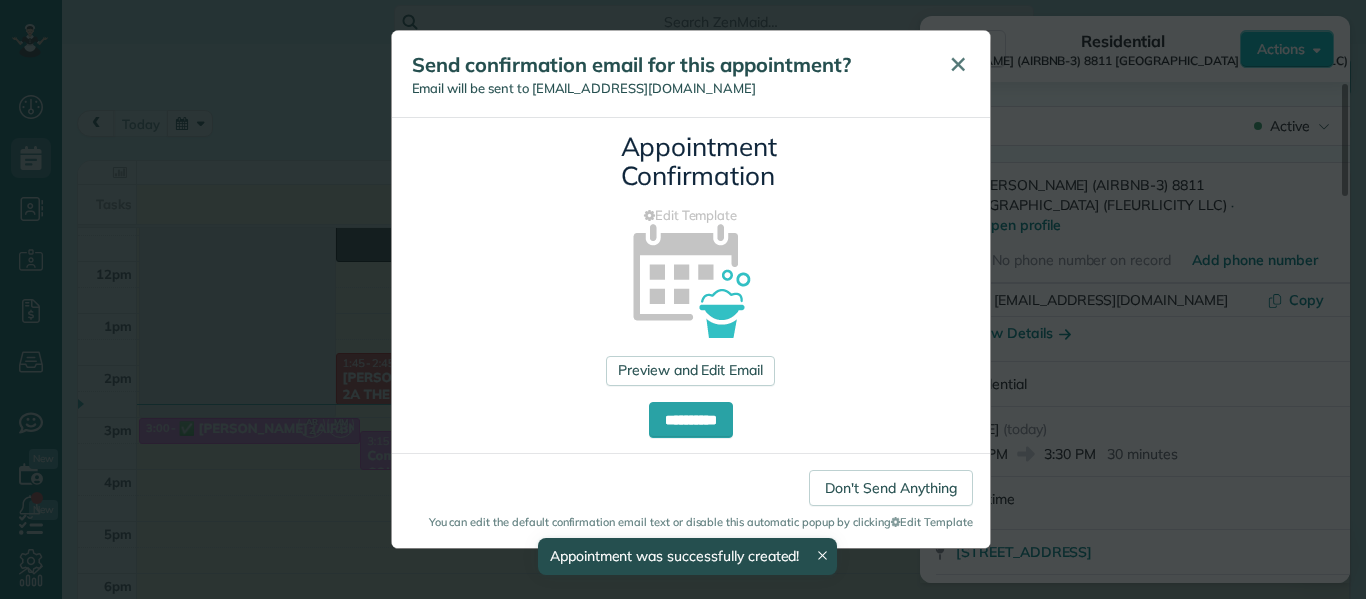 click on "✕" at bounding box center [958, 64] 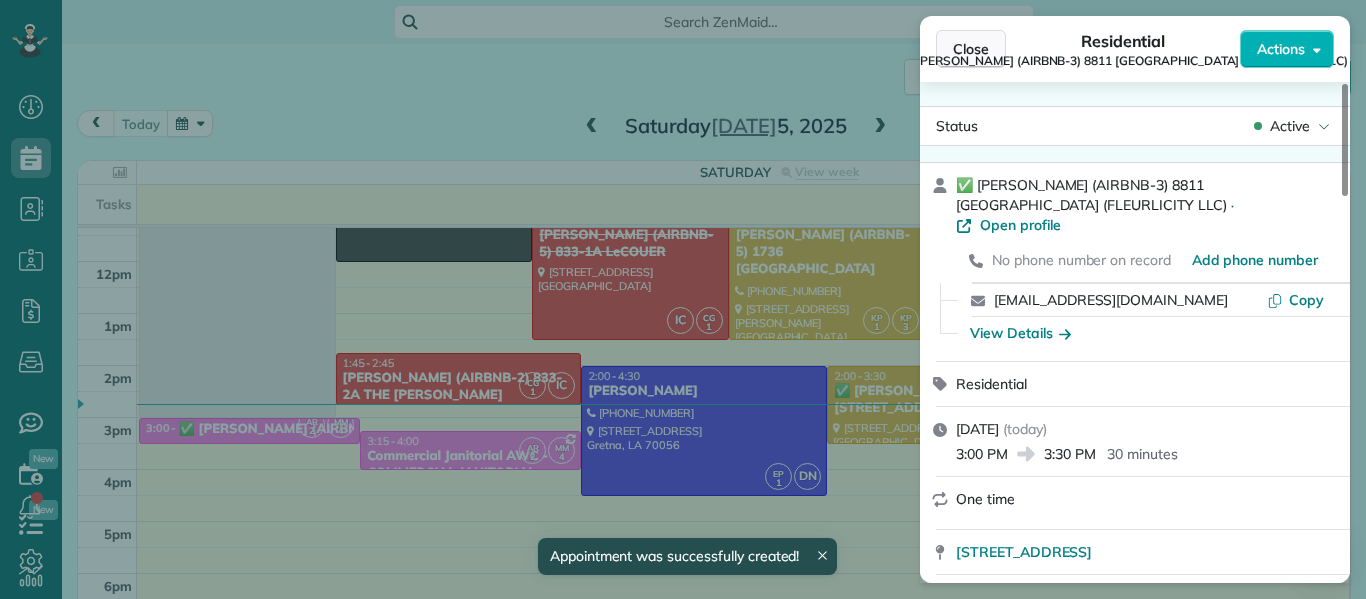 click on "Close" at bounding box center [971, 49] 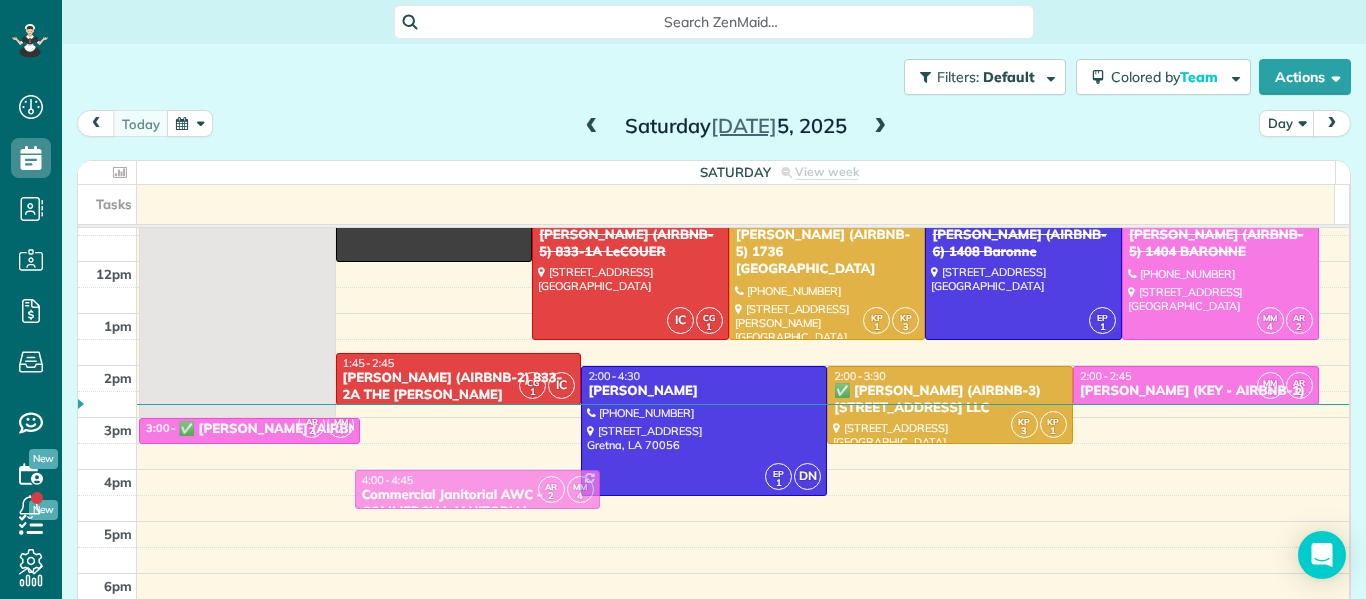 drag, startPoint x: 420, startPoint y: 448, endPoint x: 421, endPoint y: 483, distance: 35.014282 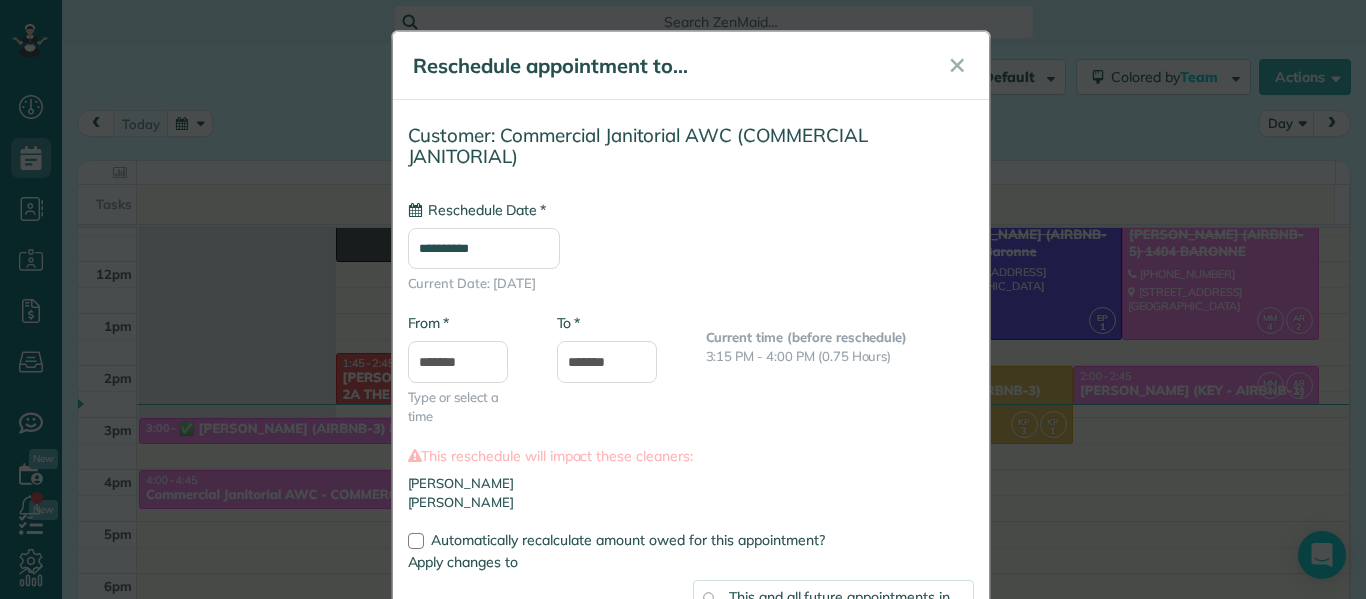 type on "**********" 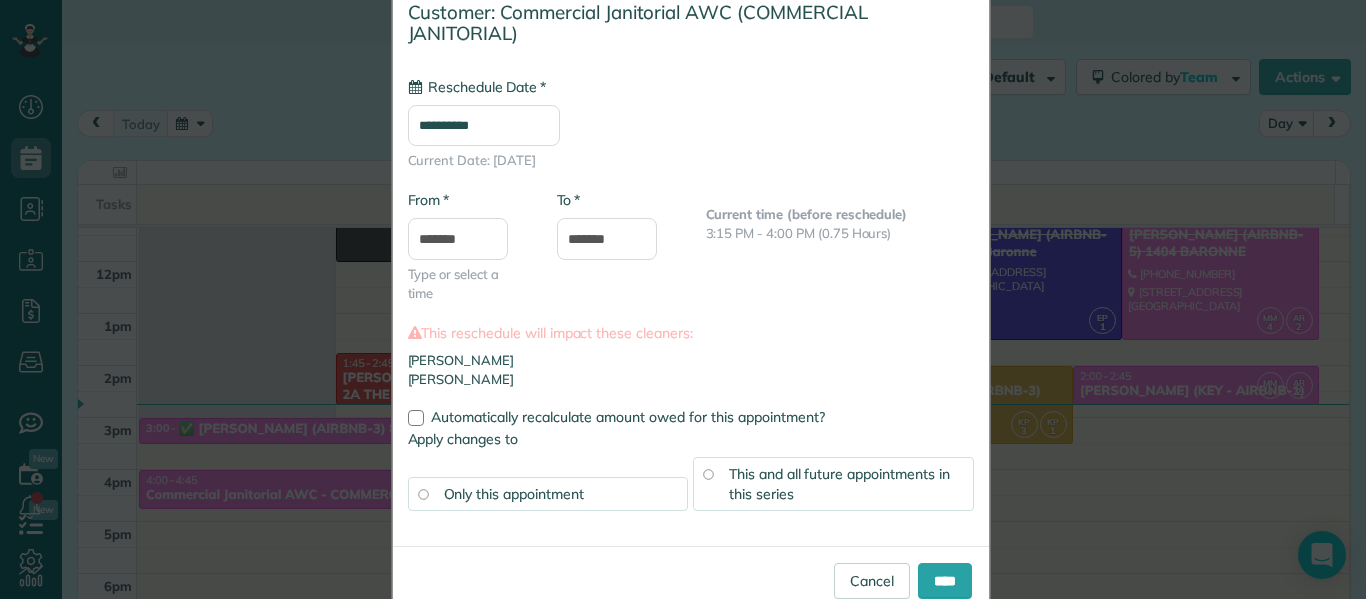 scroll, scrollTop: 124, scrollLeft: 0, axis: vertical 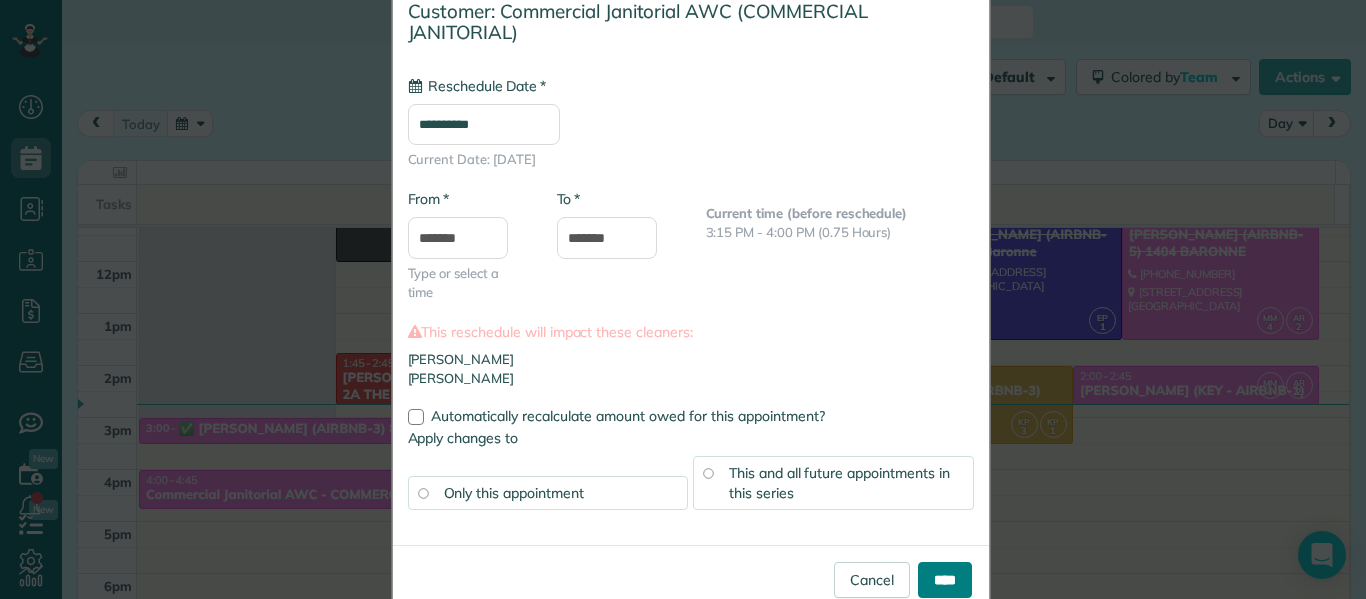 click on "****" at bounding box center (945, 580) 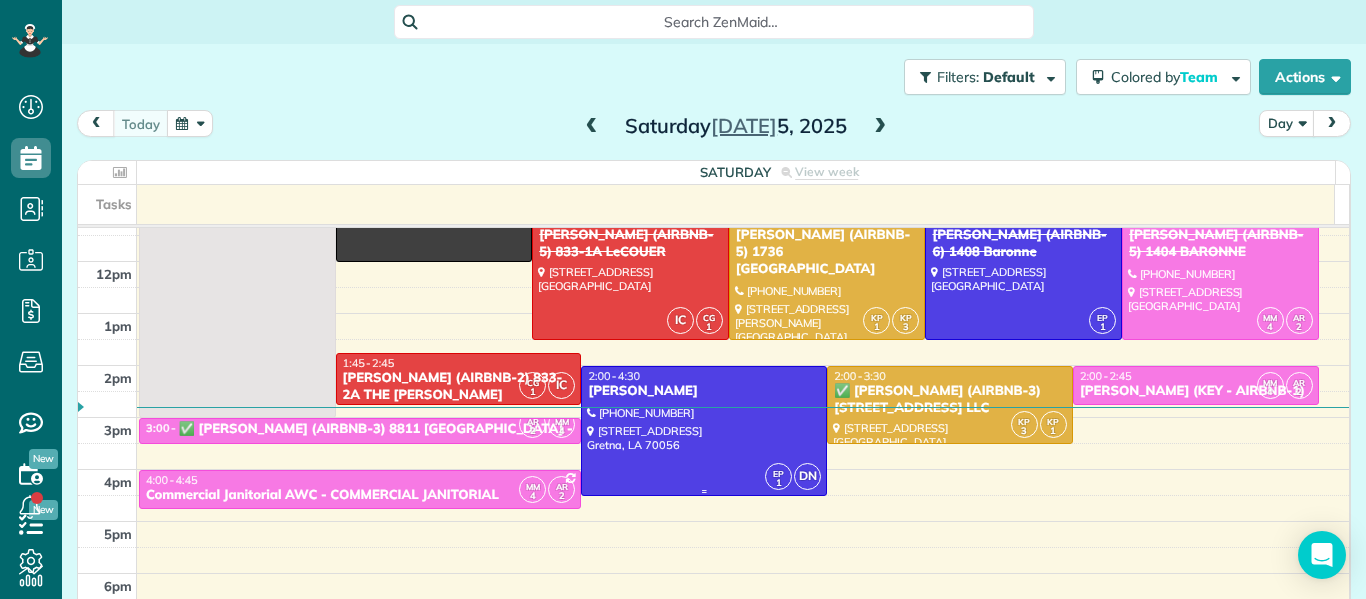 click at bounding box center (704, 431) 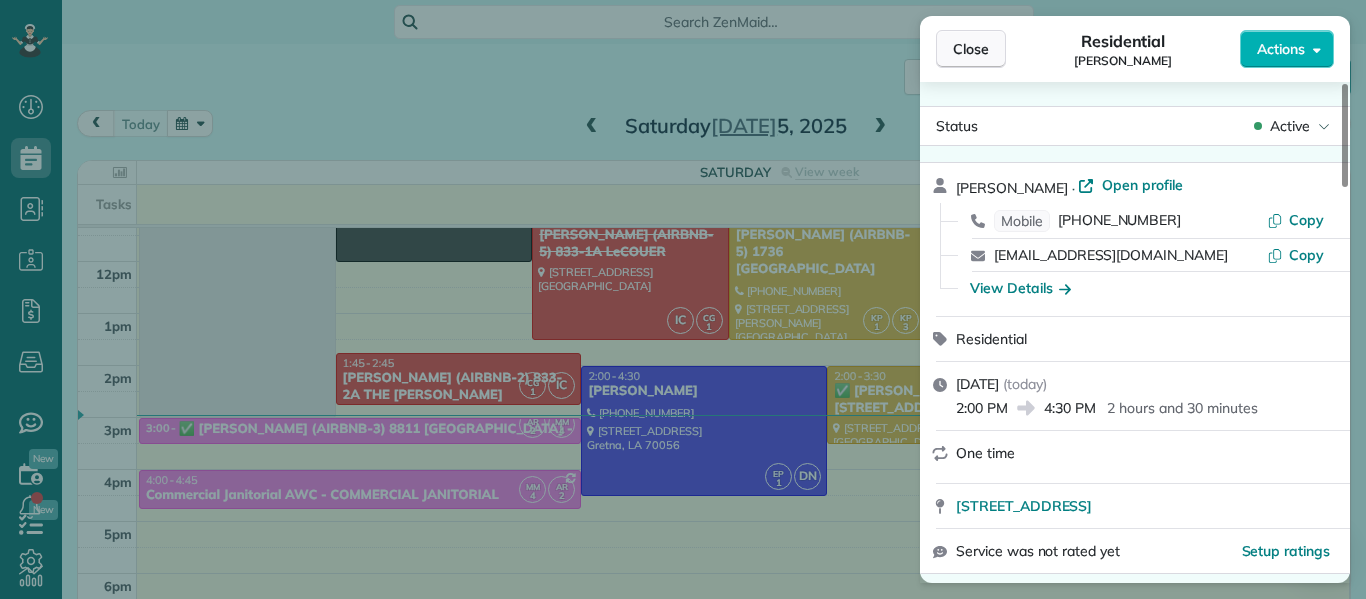 click on "Close" at bounding box center [971, 49] 